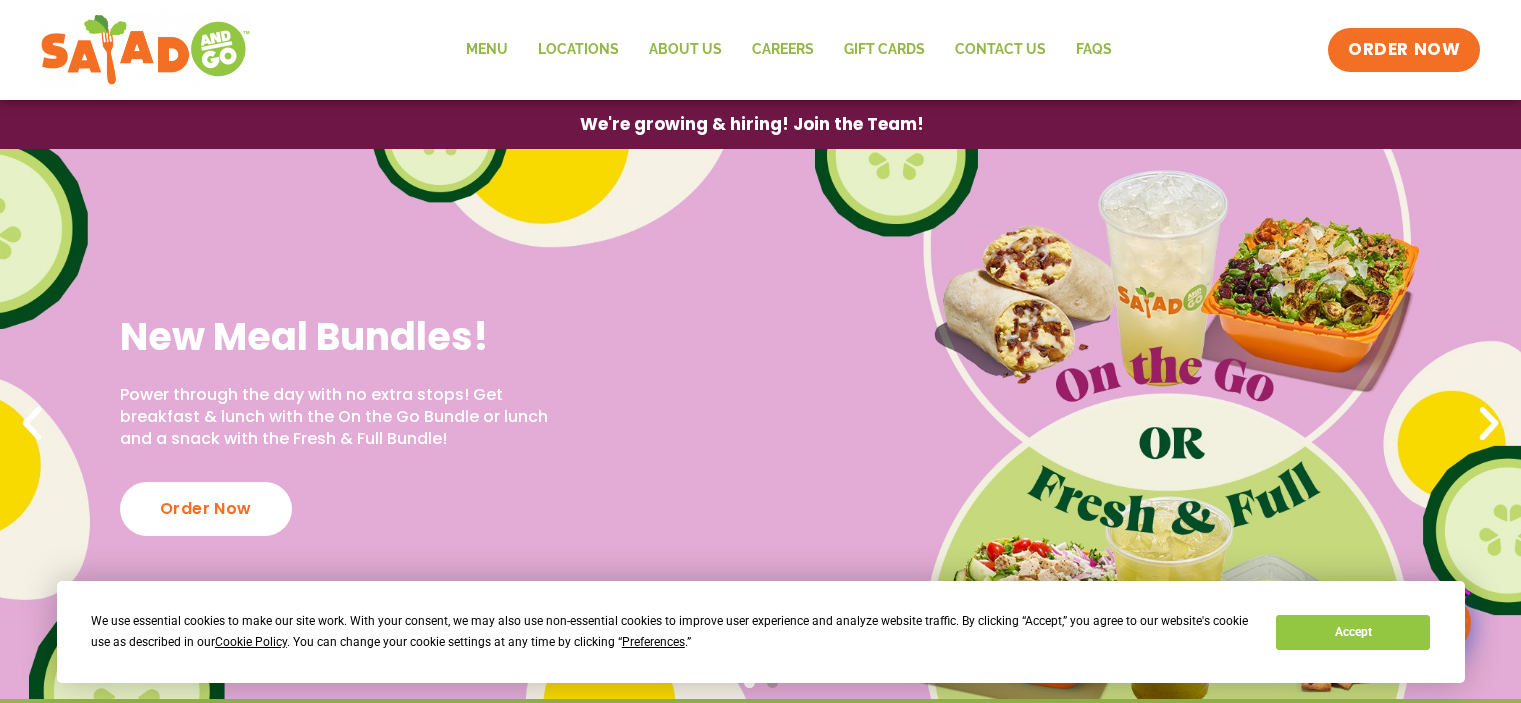 scroll, scrollTop: 0, scrollLeft: 0, axis: both 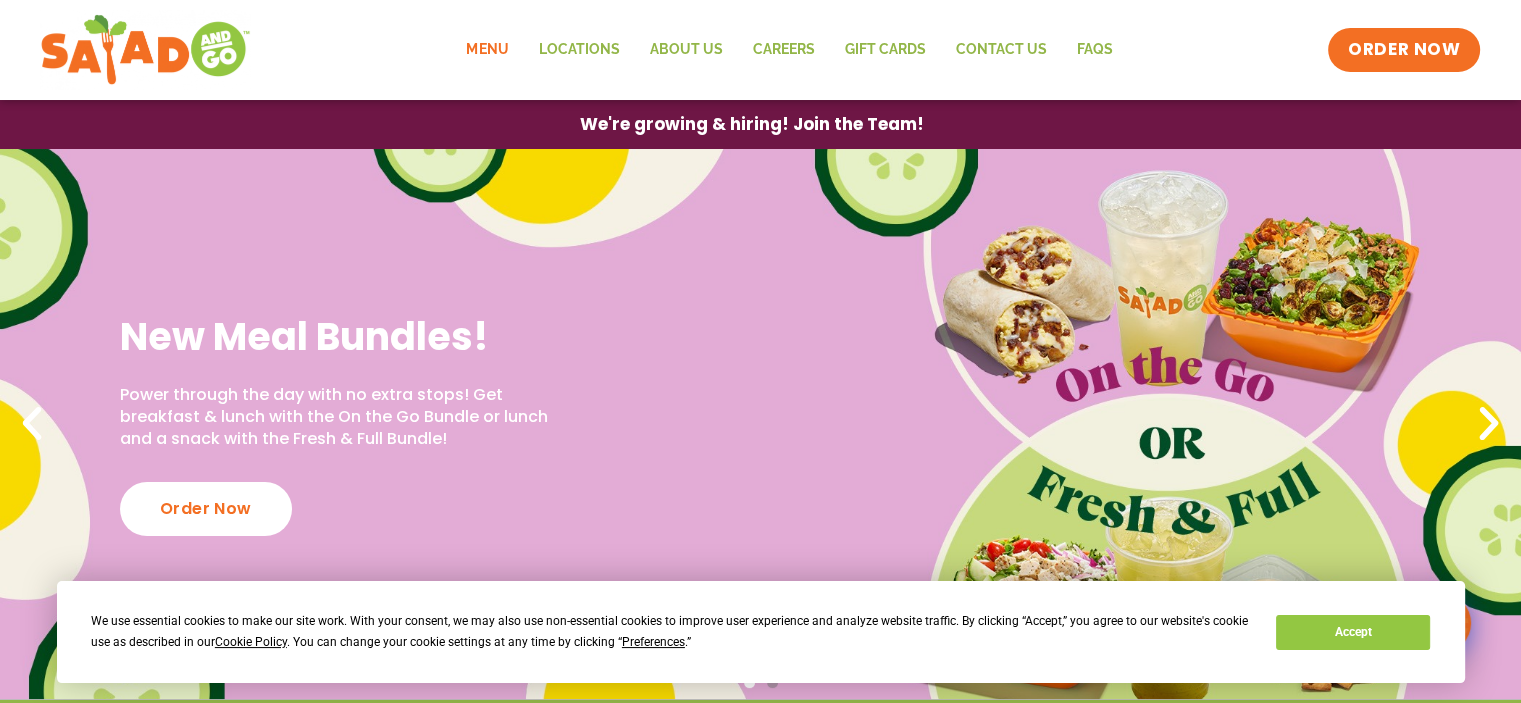 click on "Menu" 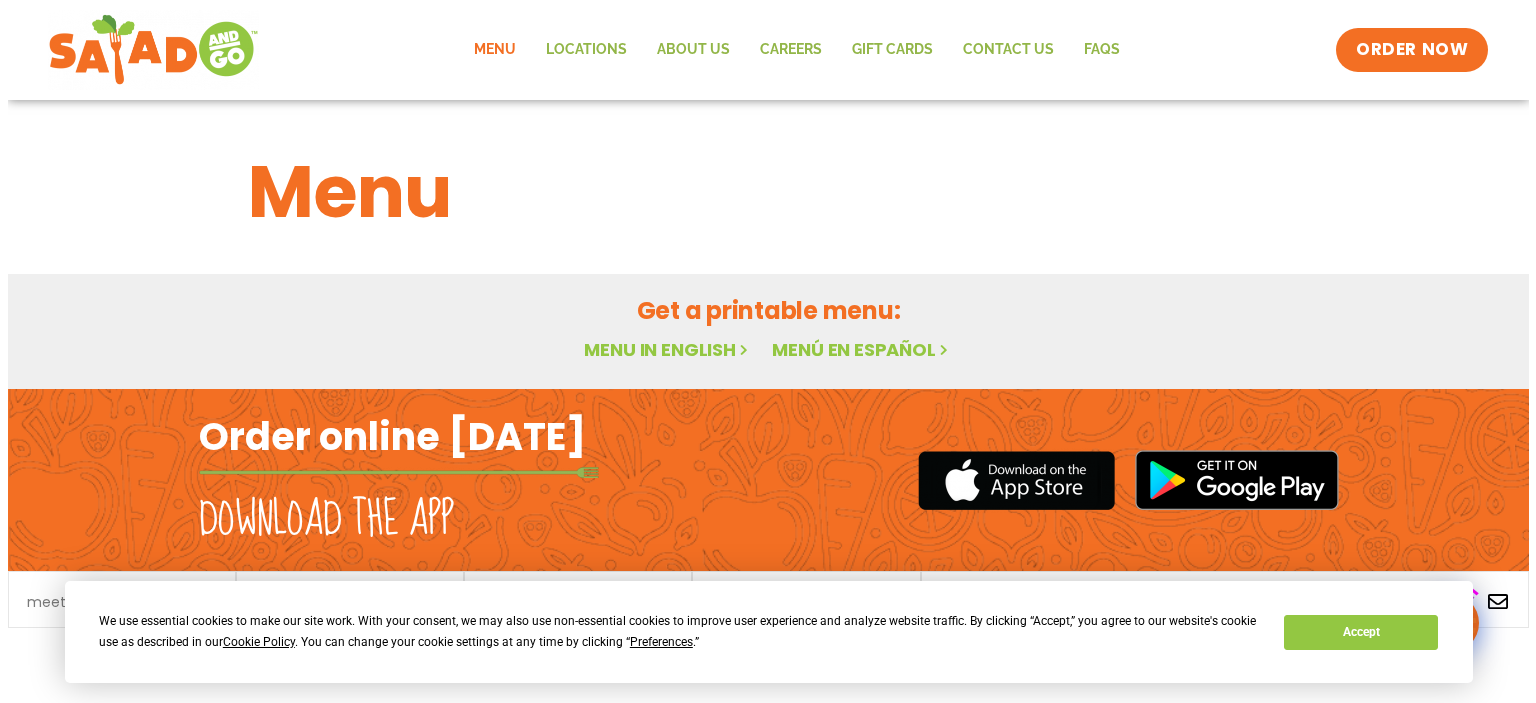 scroll, scrollTop: 0, scrollLeft: 0, axis: both 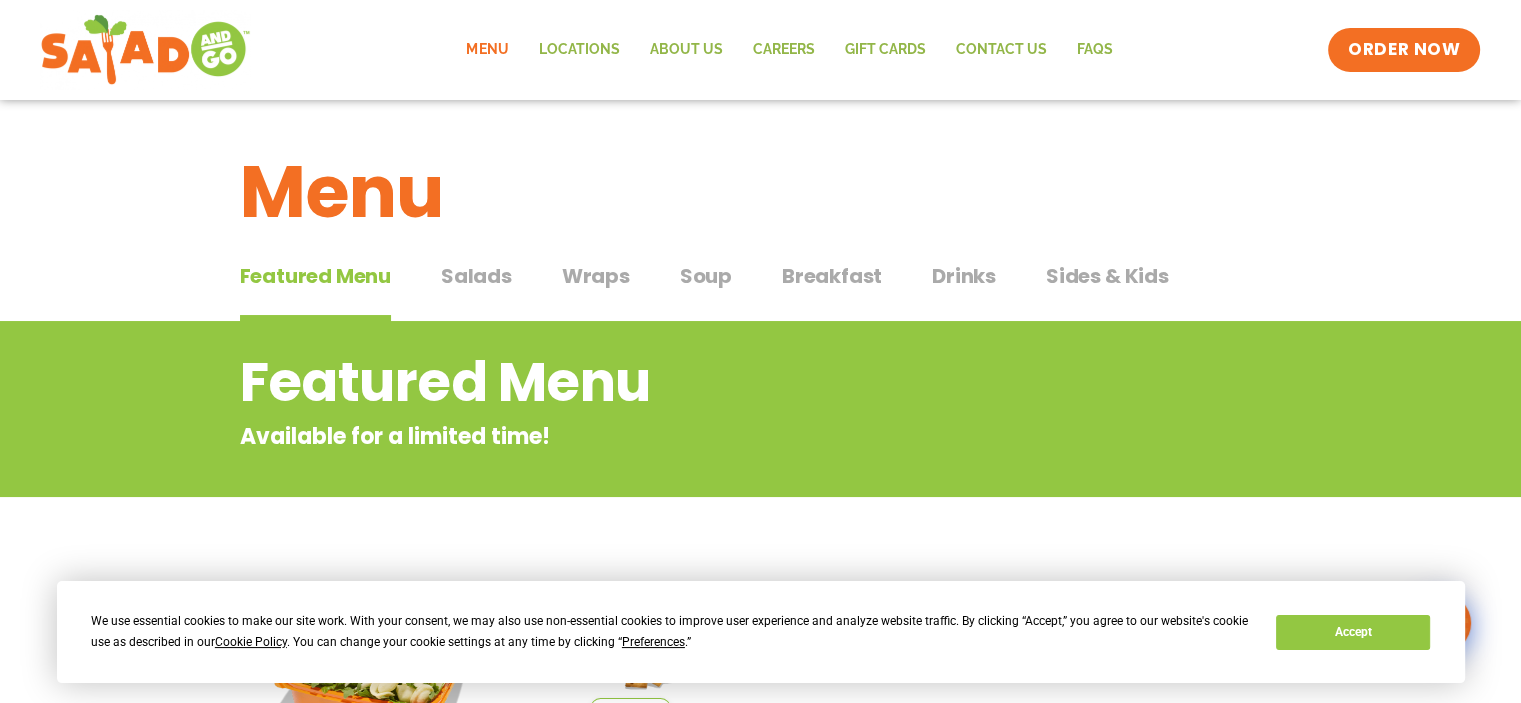 click on "Salads" at bounding box center [476, 276] 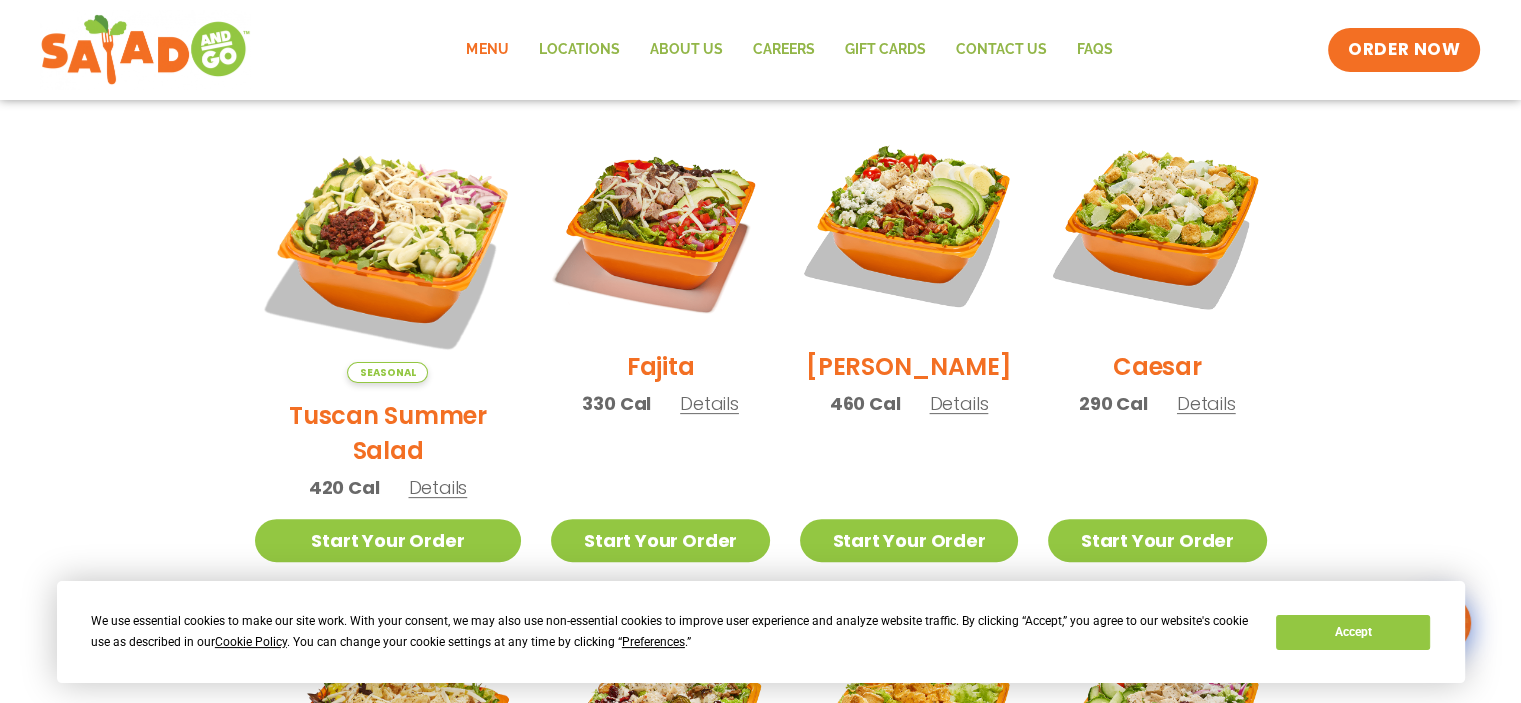 scroll, scrollTop: 500, scrollLeft: 0, axis: vertical 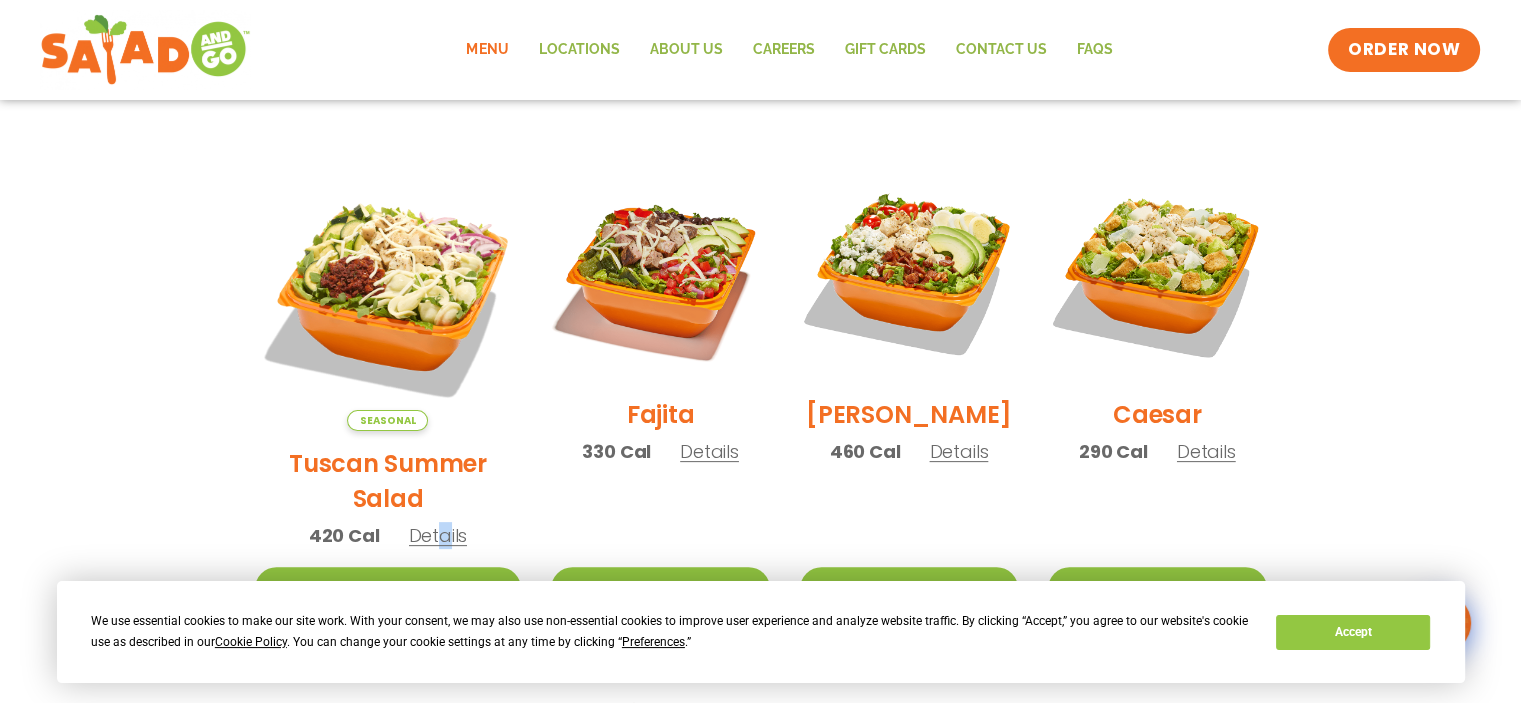 click on "Details" at bounding box center [437, 535] 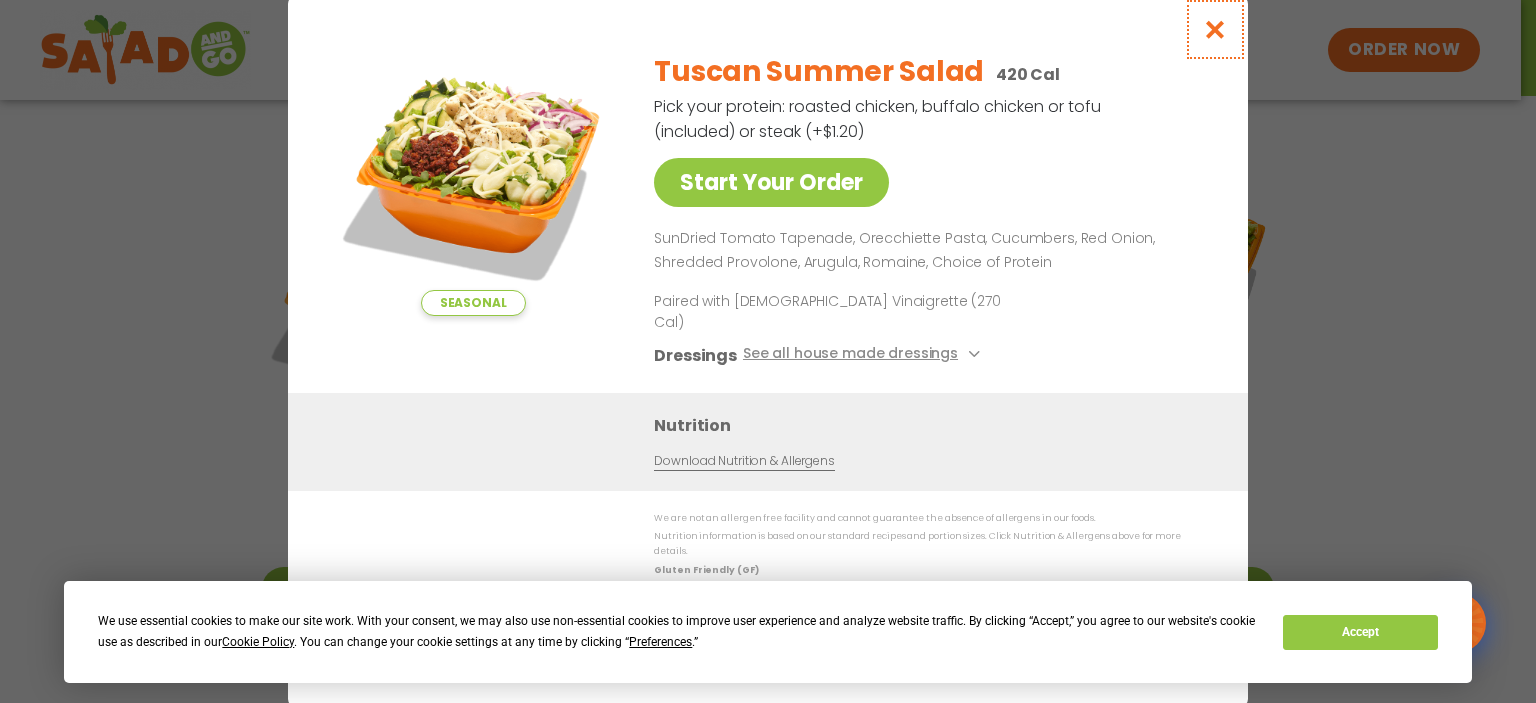 click at bounding box center [1215, 29] 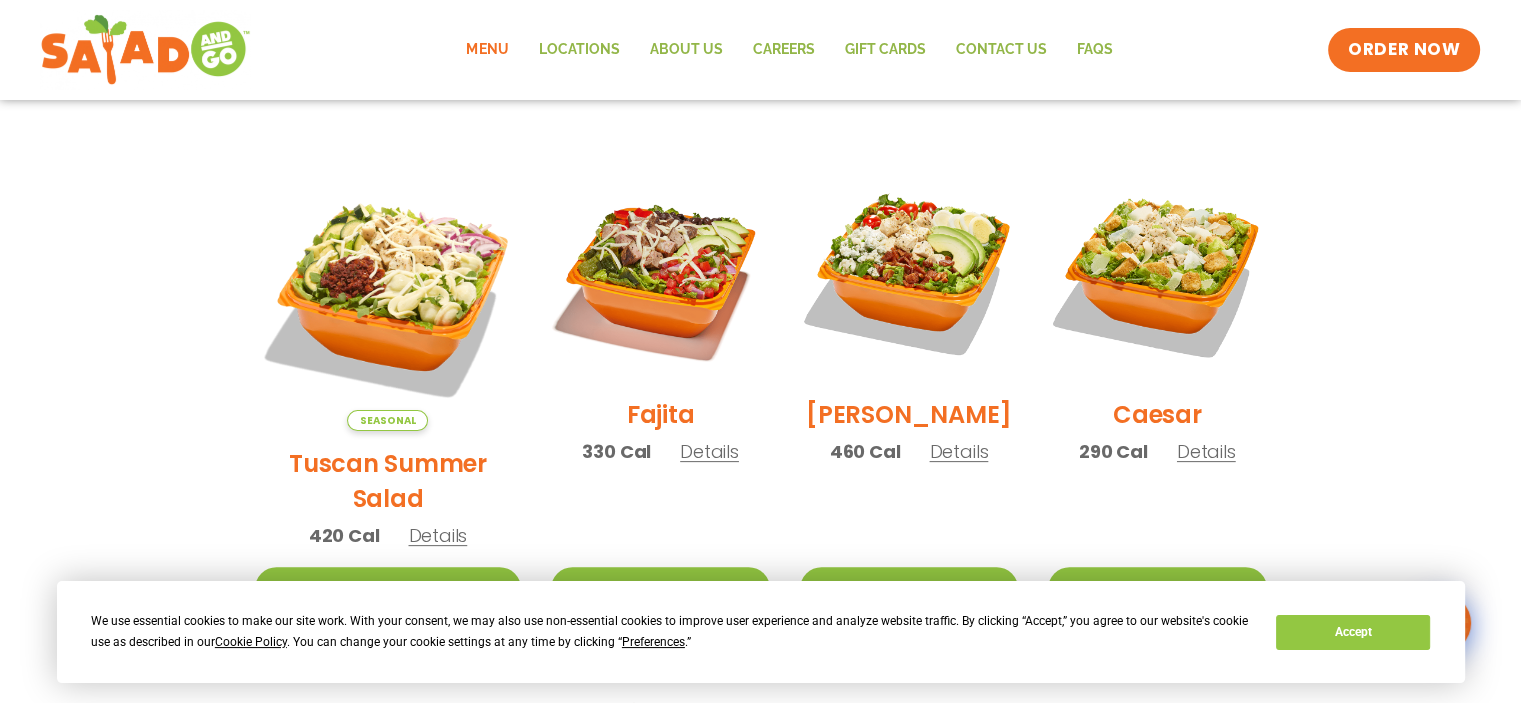 click on "Details" at bounding box center (1206, 451) 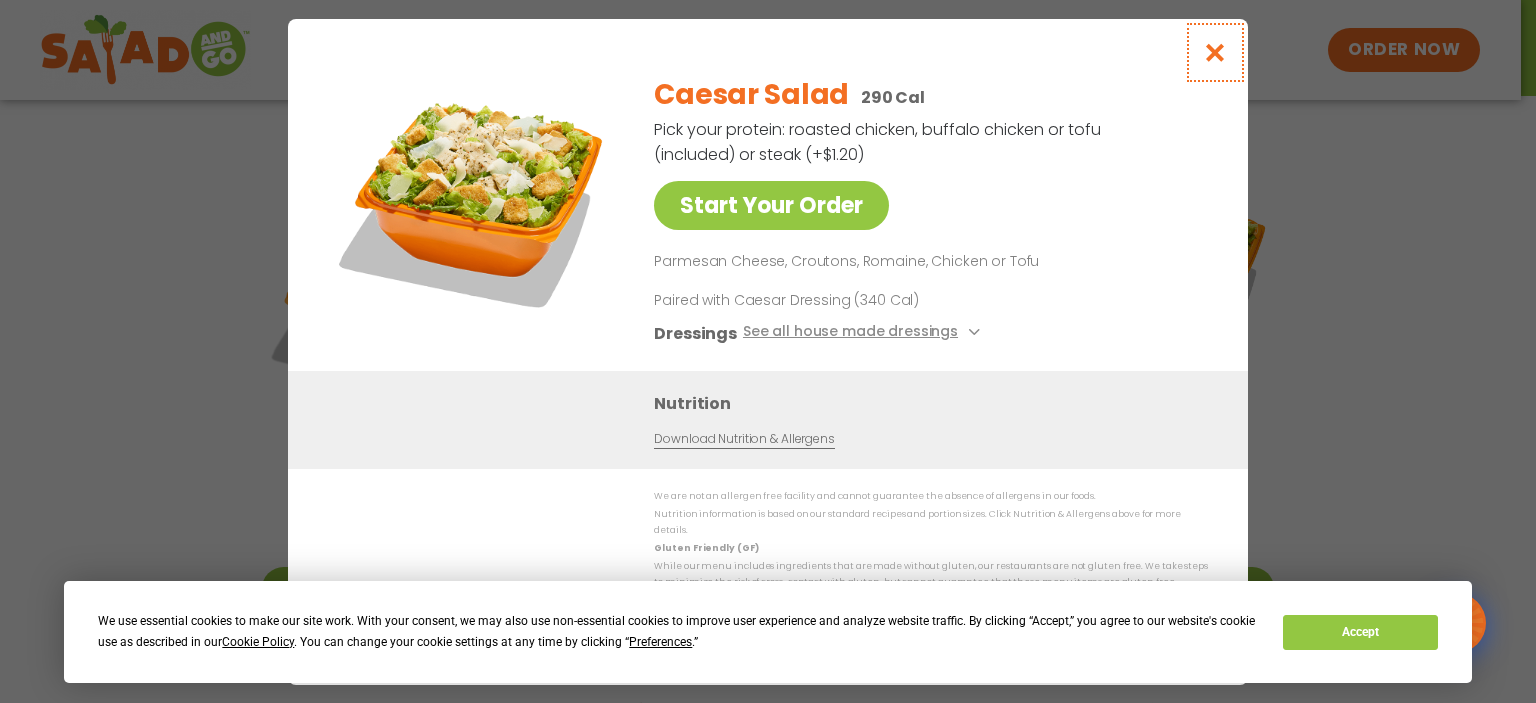 click at bounding box center [1215, 52] 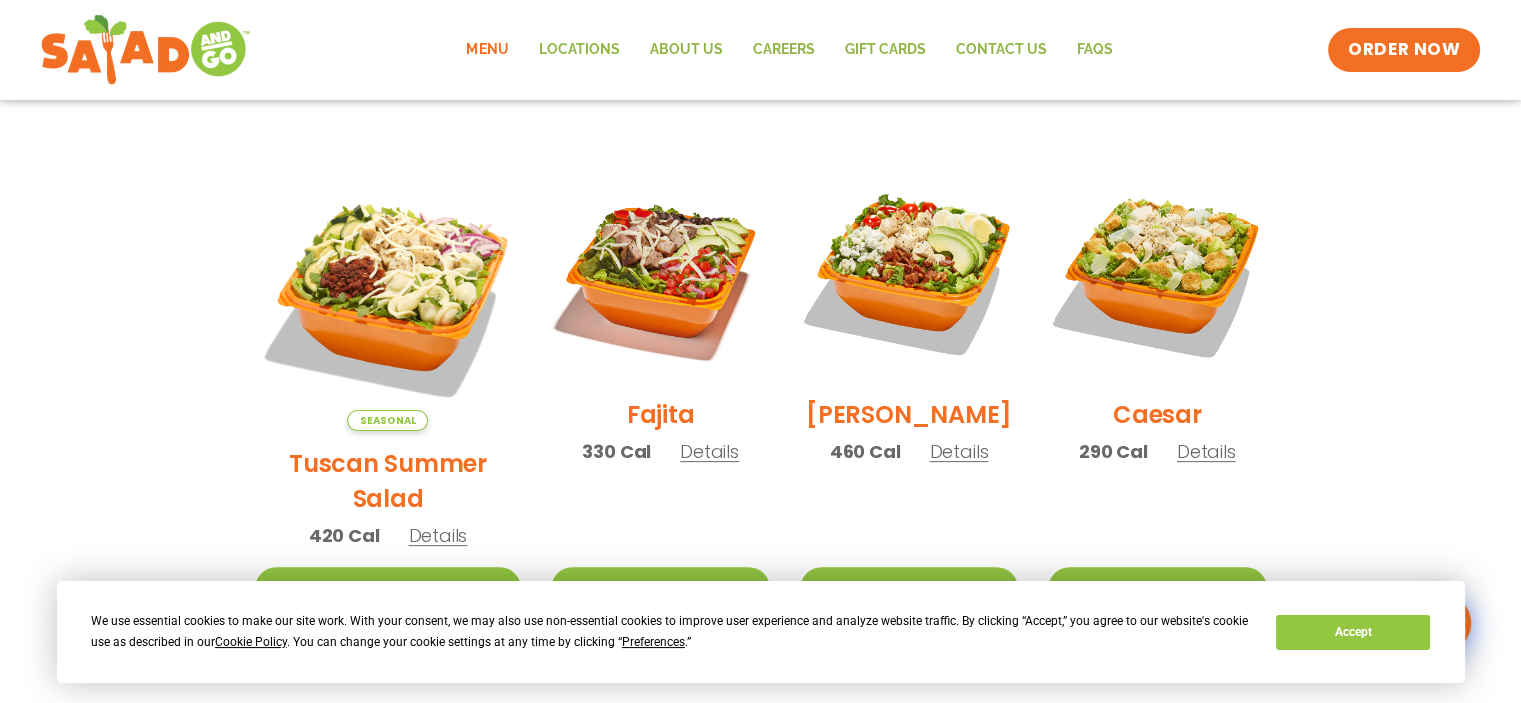 click on "Details" at bounding box center [709, 451] 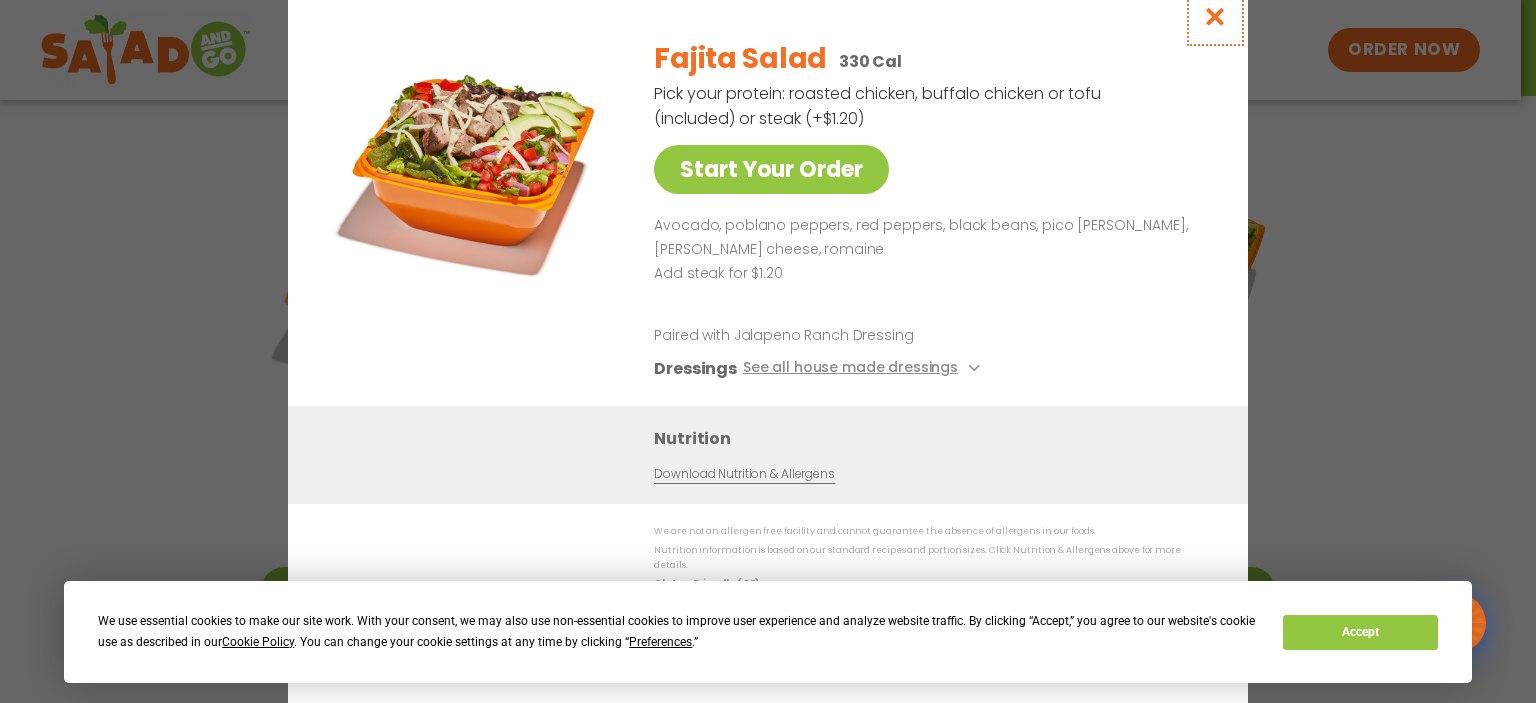 click at bounding box center [1215, 16] 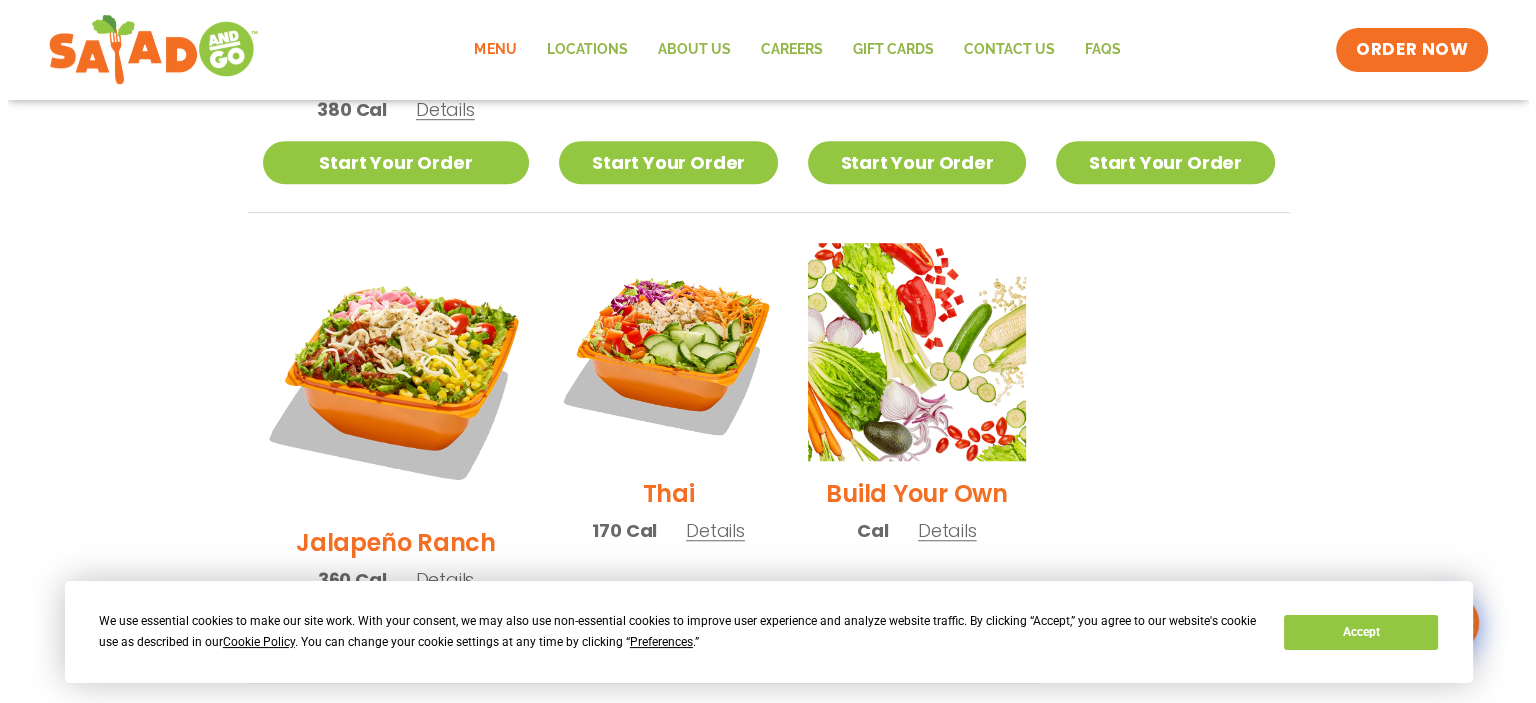 scroll, scrollTop: 1400, scrollLeft: 0, axis: vertical 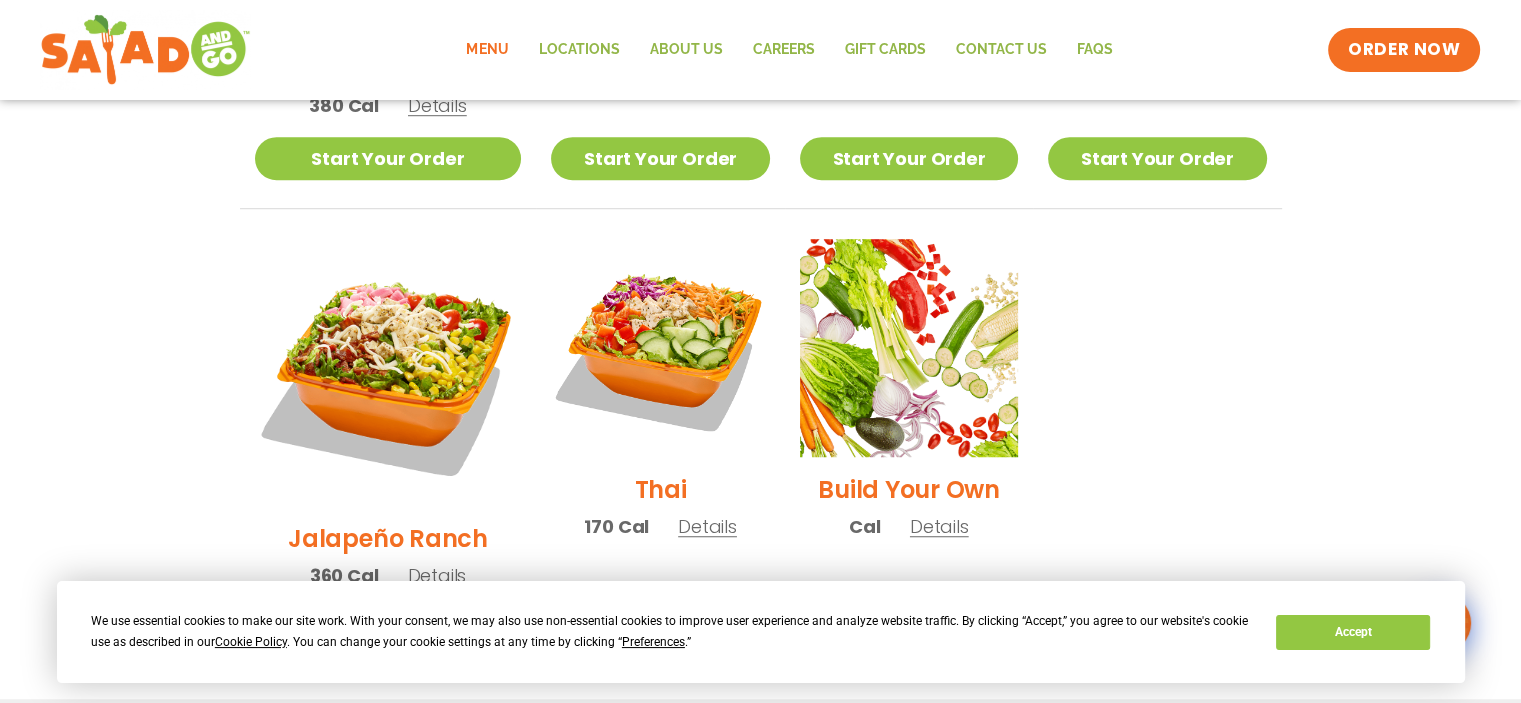 click on "Details" at bounding box center [436, 575] 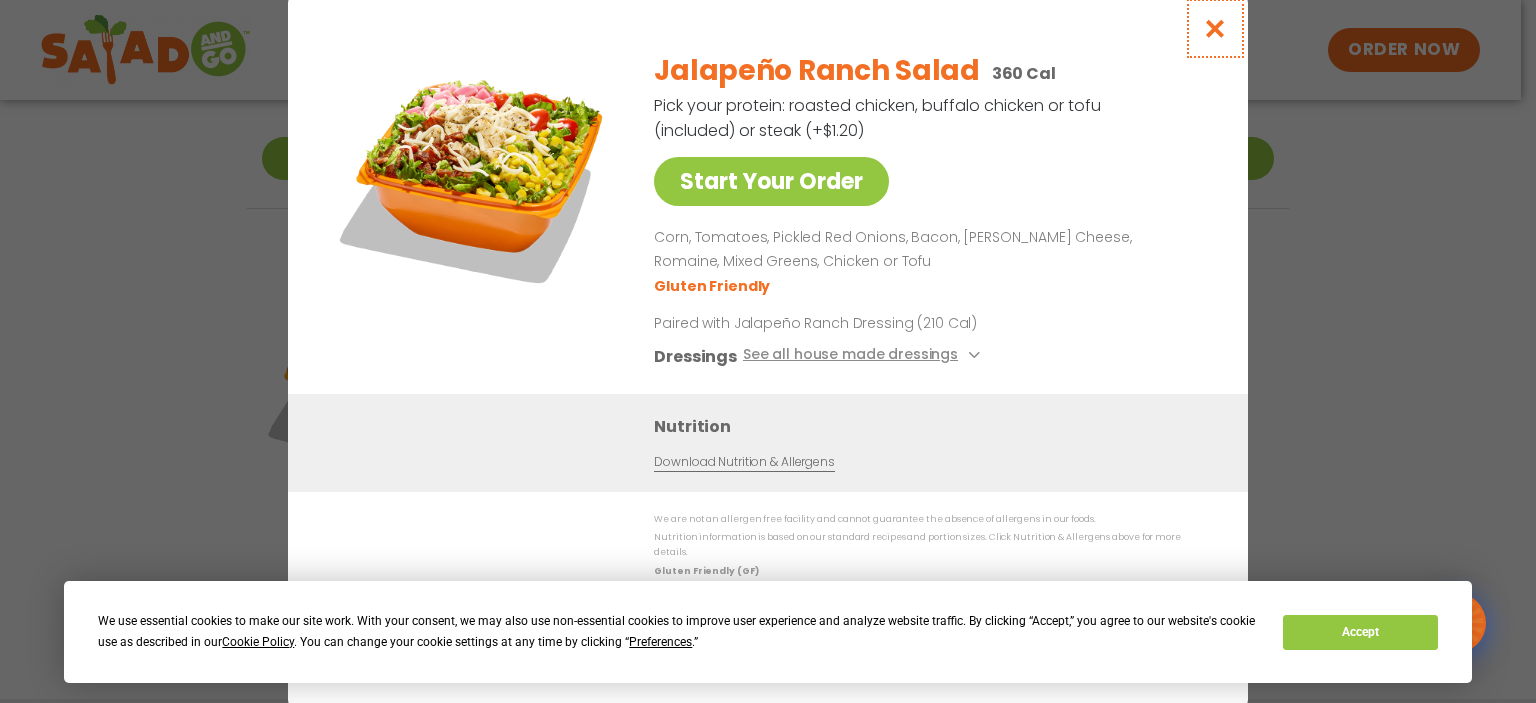 click at bounding box center [1215, 28] 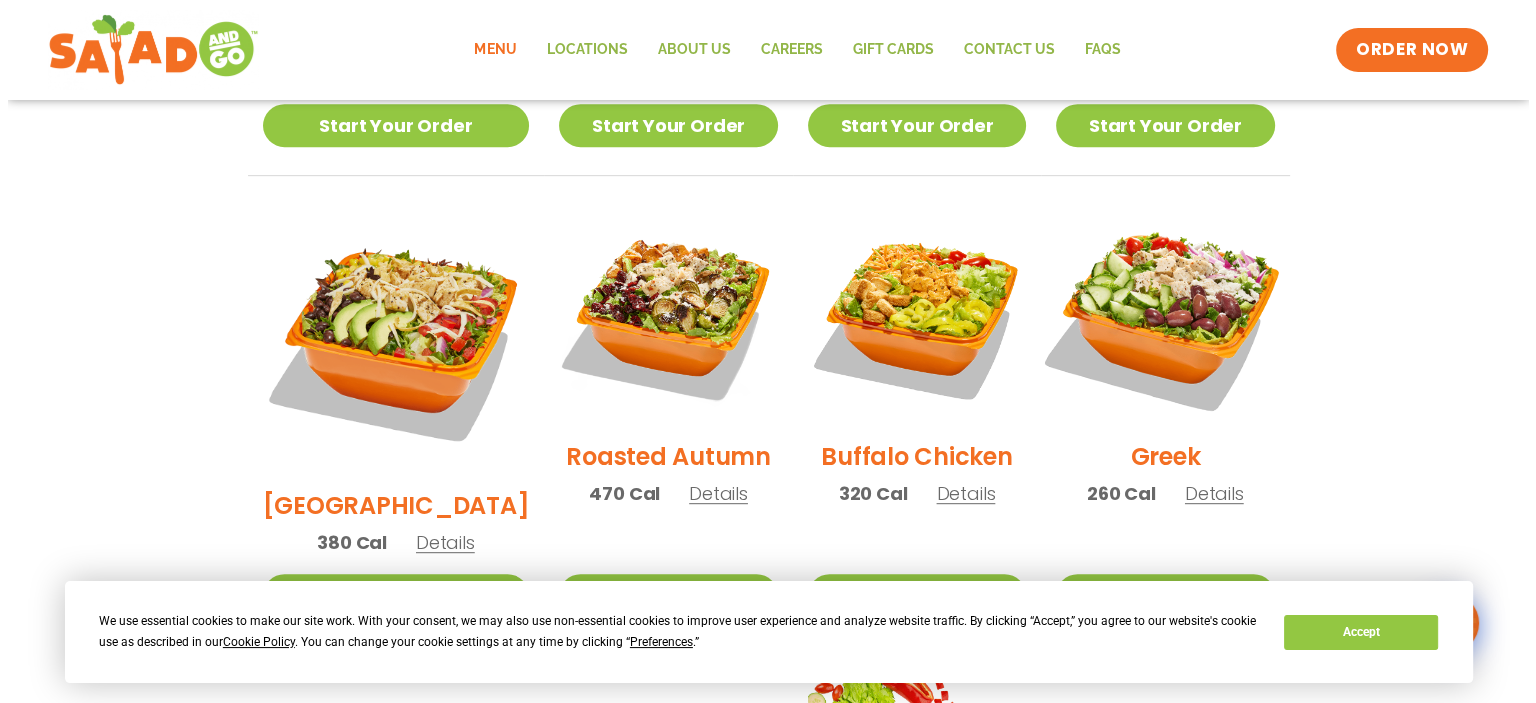 scroll, scrollTop: 964, scrollLeft: 0, axis: vertical 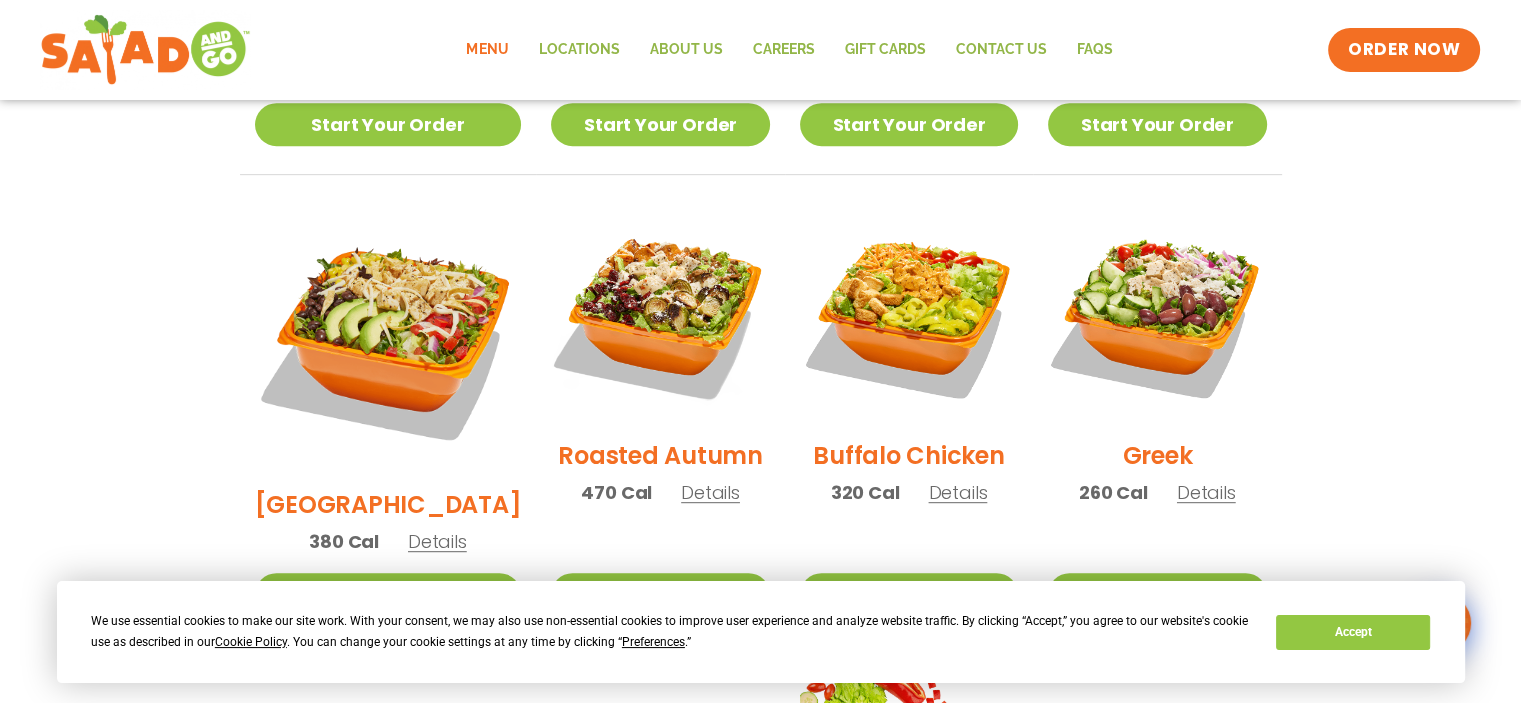 click on "Details" at bounding box center (710, 492) 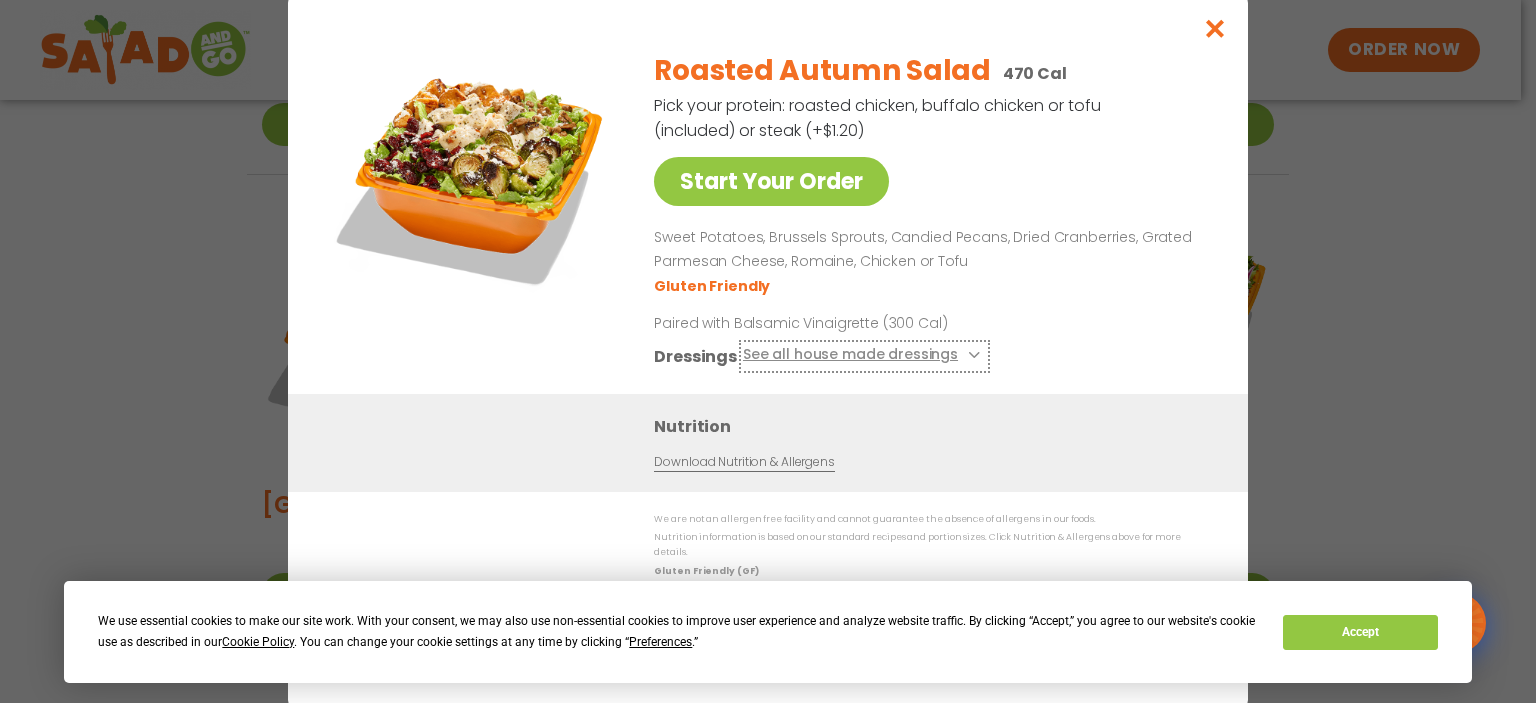 click on "See all house made dressings" at bounding box center [864, 356] 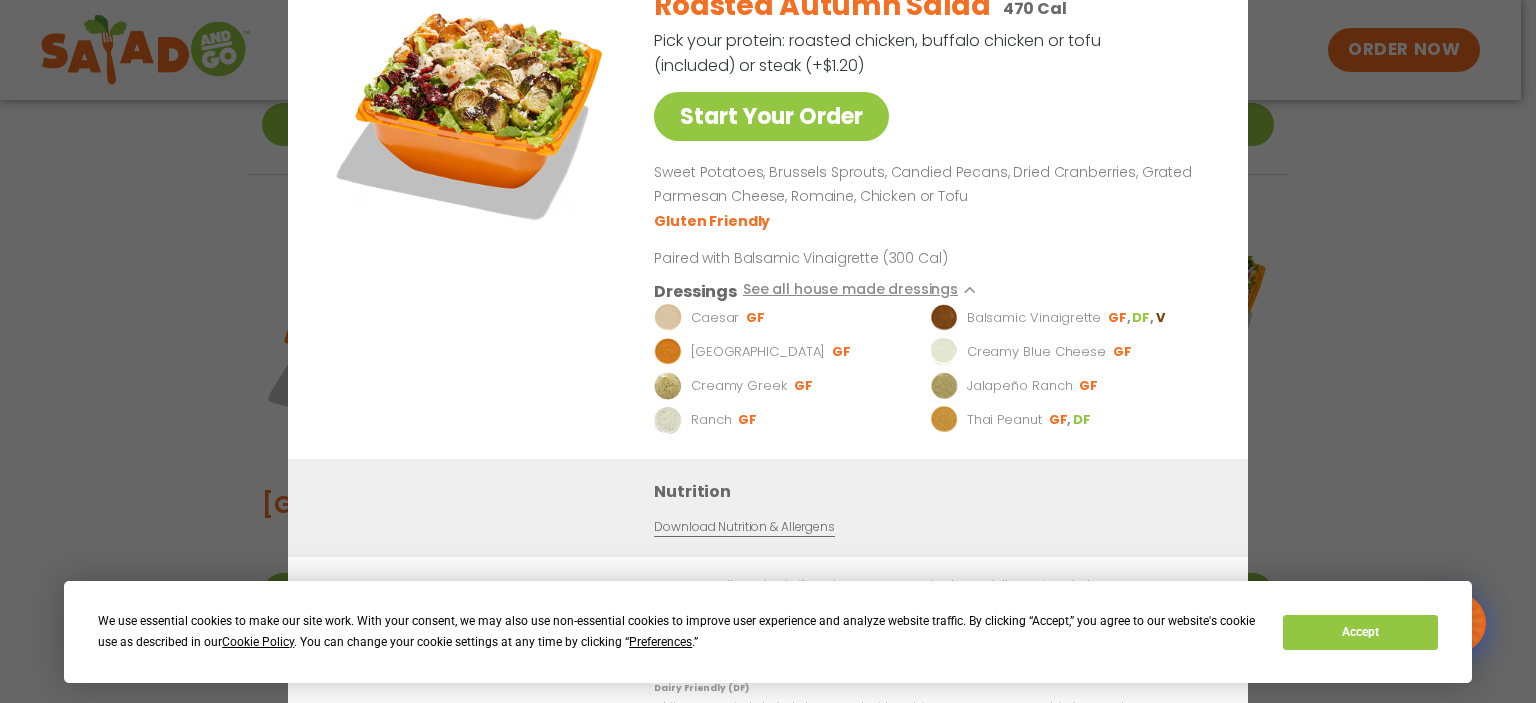 click on "Roasted Autumn Salad  470 Cal  Pick your protein: roasted chicken, buffalo chicken or tofu (included) or steak (+$1.20)   Start Your Order Sweet Potatoes, Brussels Sprouts, Candied Pecans, Dried Cranberries, Grated Parmesan Cheese, Romaine, Chicken or Tofu Gluten Friendly Paired with Balsamic Vinaigrette (300 Cal) Dressings   See all house made dressings    [PERSON_NAME]   Balsamic Vinaigrette GF DF V   BBQ Ranch GF   Creamy Blue Cheese GF   Creamy Greek GF   Jalapeño Ranch GF   Ranch GF   Thai Peanut GF DF" at bounding box center [927, 214] 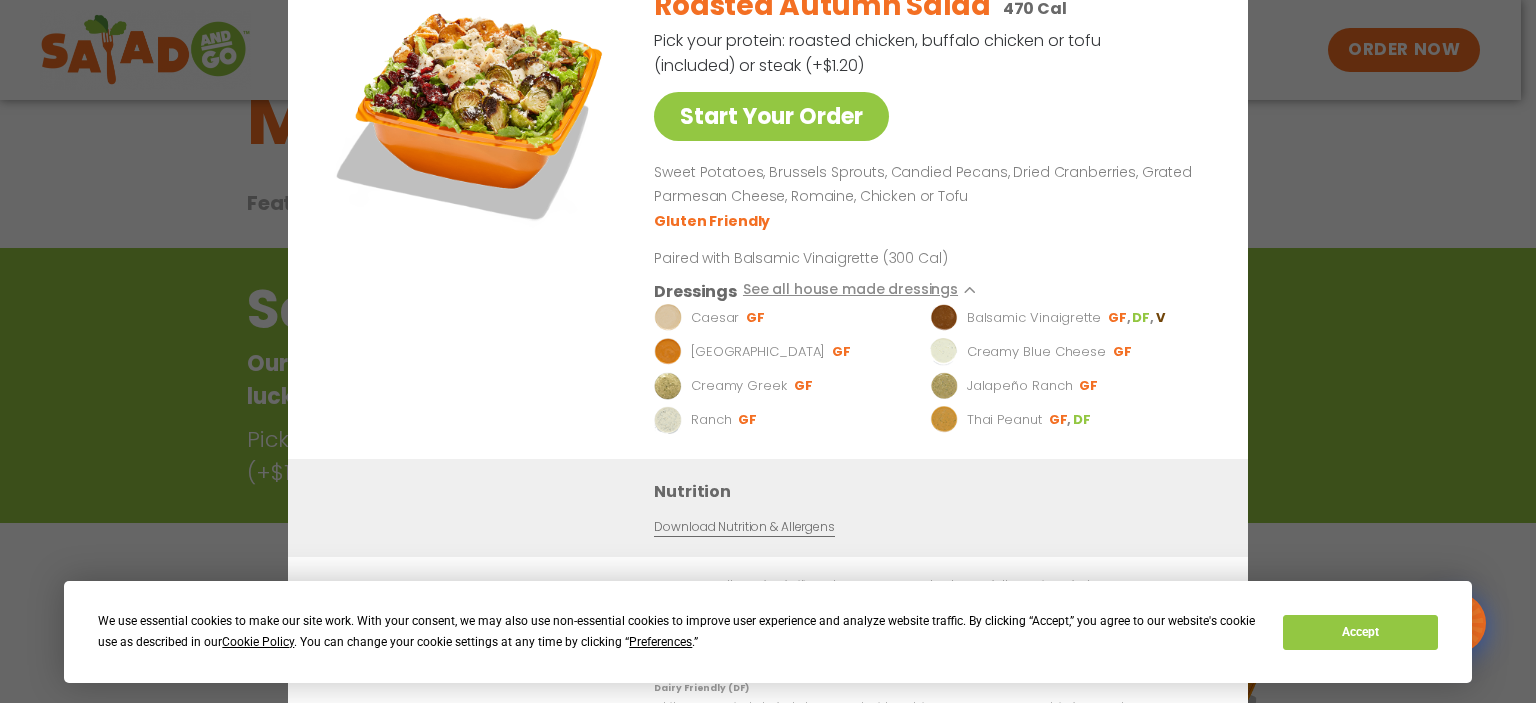scroll, scrollTop: 0, scrollLeft: 0, axis: both 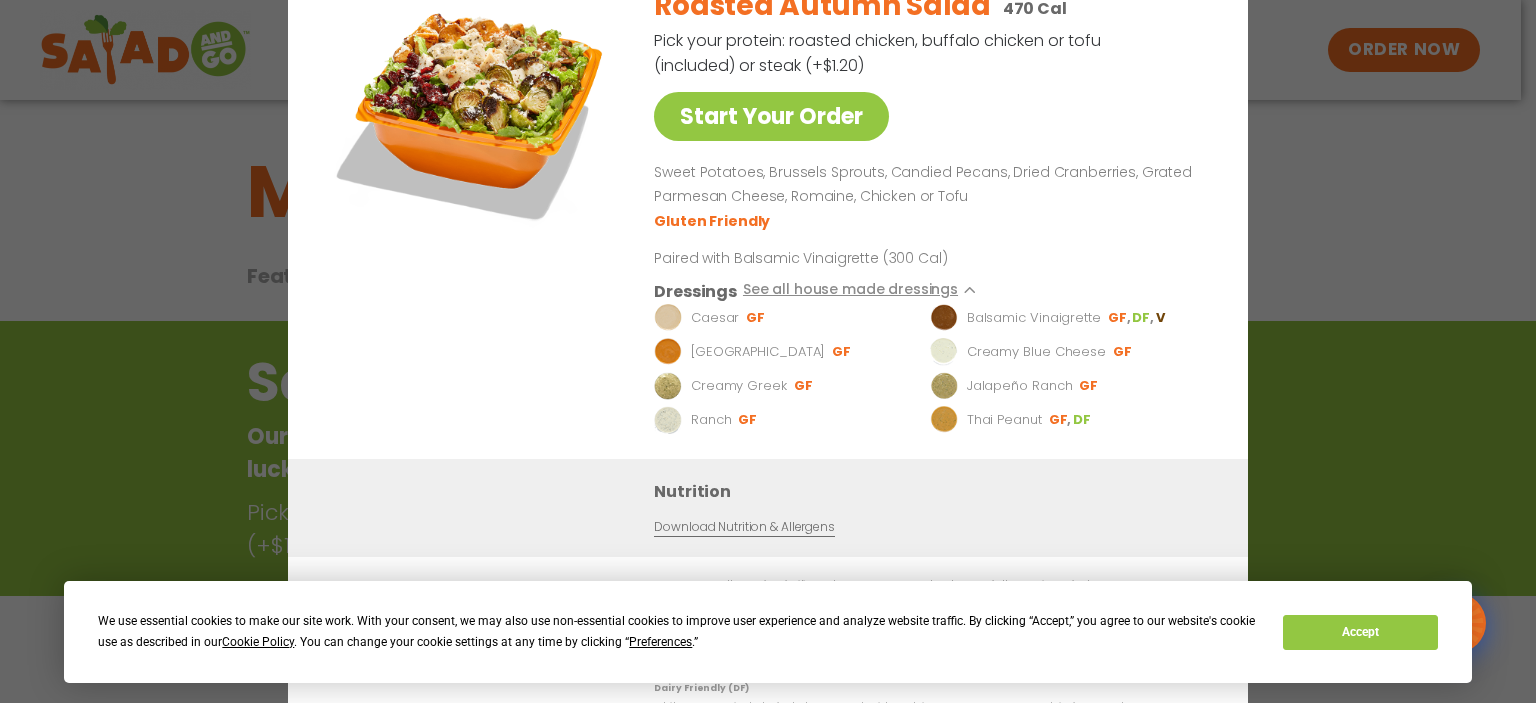 click on "Start Your Order Roasted Autumn Salad  470 Cal  Pick your protein: roasted chicken, buffalo chicken or tofu (included) or steak (+$1.20)   Start Your Order Sweet Potatoes, Brussels Sprouts, Candied Pecans, Dried Cranberries, Grated Parmesan Cheese, Romaine, Chicken or Tofu Gluten Friendly Paired with Balsamic Vinaigrette (300 Cal) Dressings   See all house made dressings    [PERSON_NAME]   Balsamic Vinaigrette GF DF V   BBQ Ranch GF   Creamy Blue Cheese GF   Creamy Greek GF   Jalapeño Ranch GF   Ranch GF   Thai Peanut GF DF Nutrition   Download Nutrition & Allergens We are not an allergen free facility and cannot guarantee the absence of allergens in our foods. Nutrition information is based on our standard recipes and portion sizes. Click Nutrition & Allergens above for more details. Gluten Friendly (GF) Dairy Friendly (DF)" at bounding box center [768, 351] 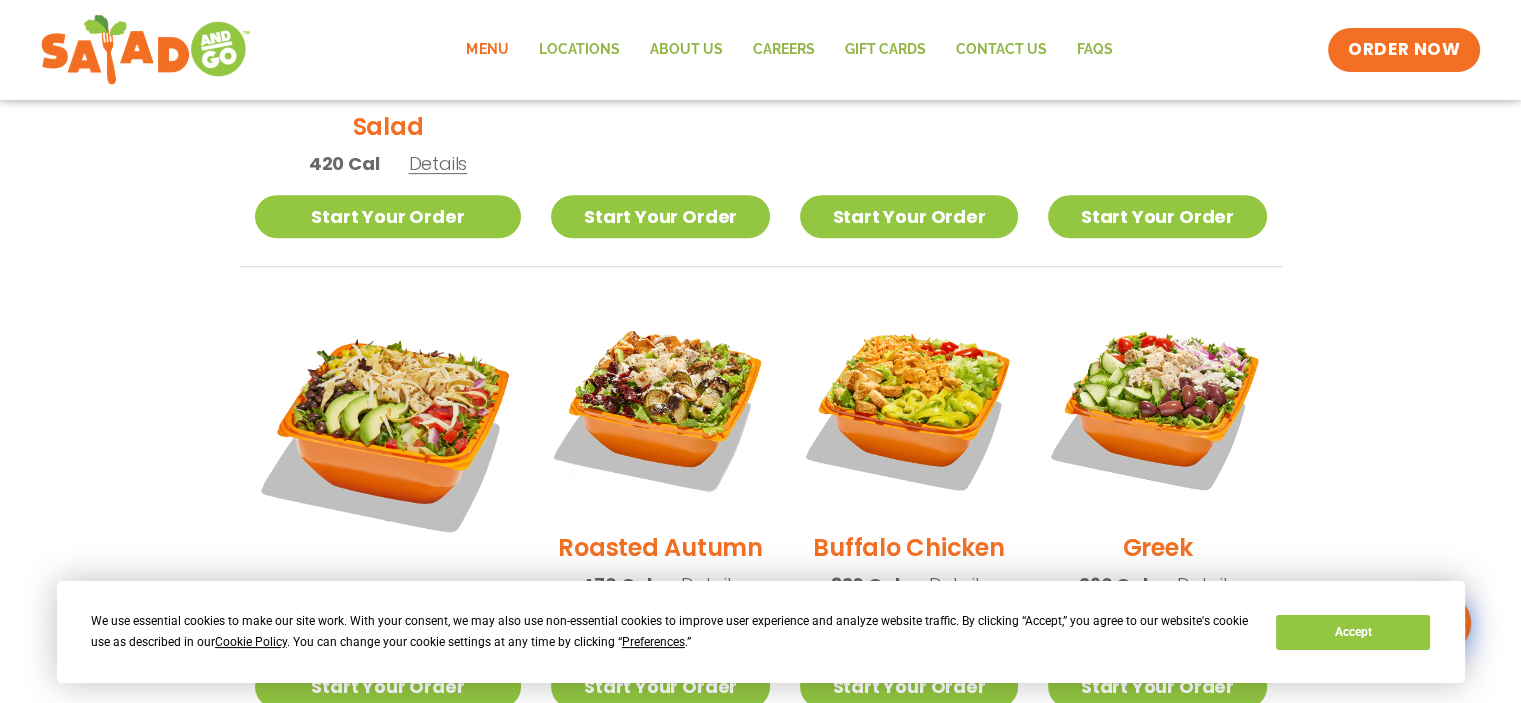 scroll, scrollTop: 720, scrollLeft: 0, axis: vertical 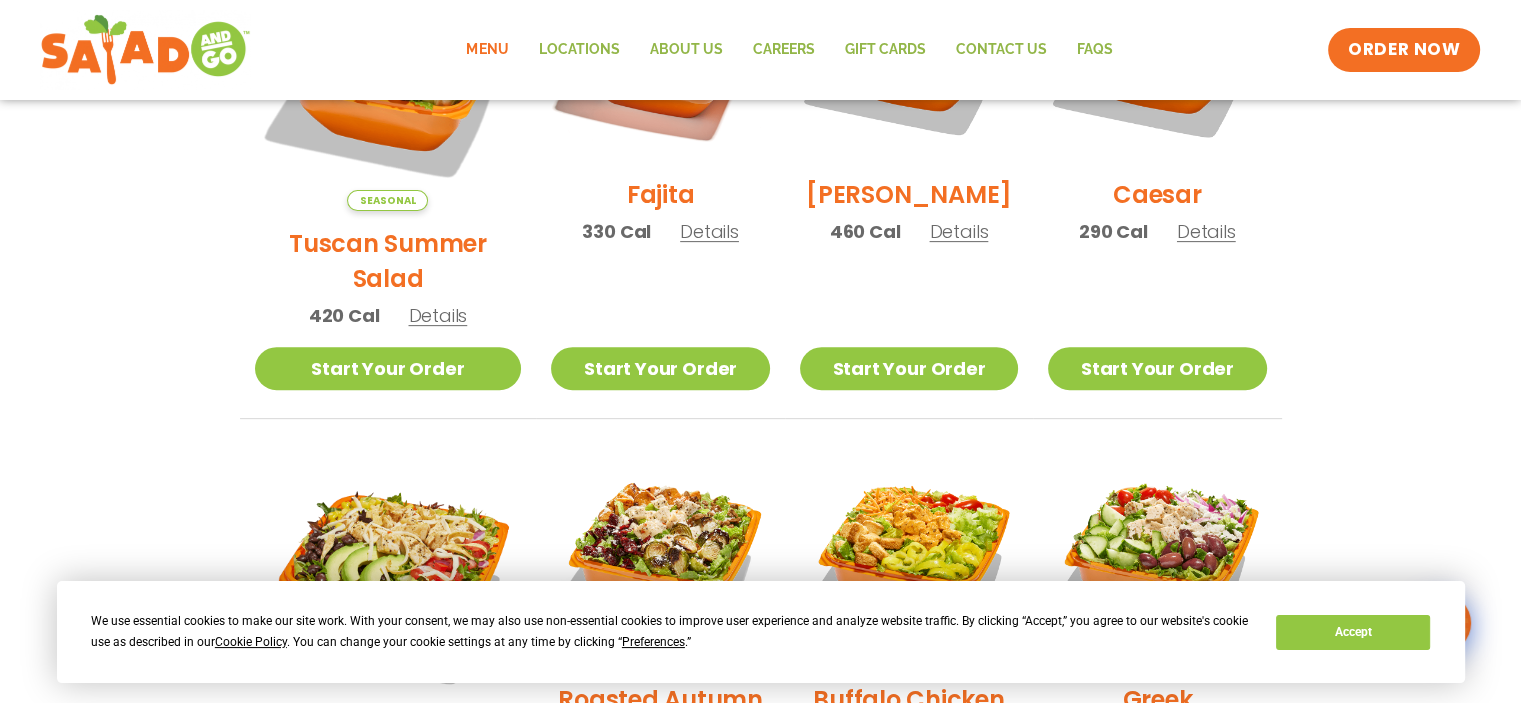 click on "Details" at bounding box center (709, 231) 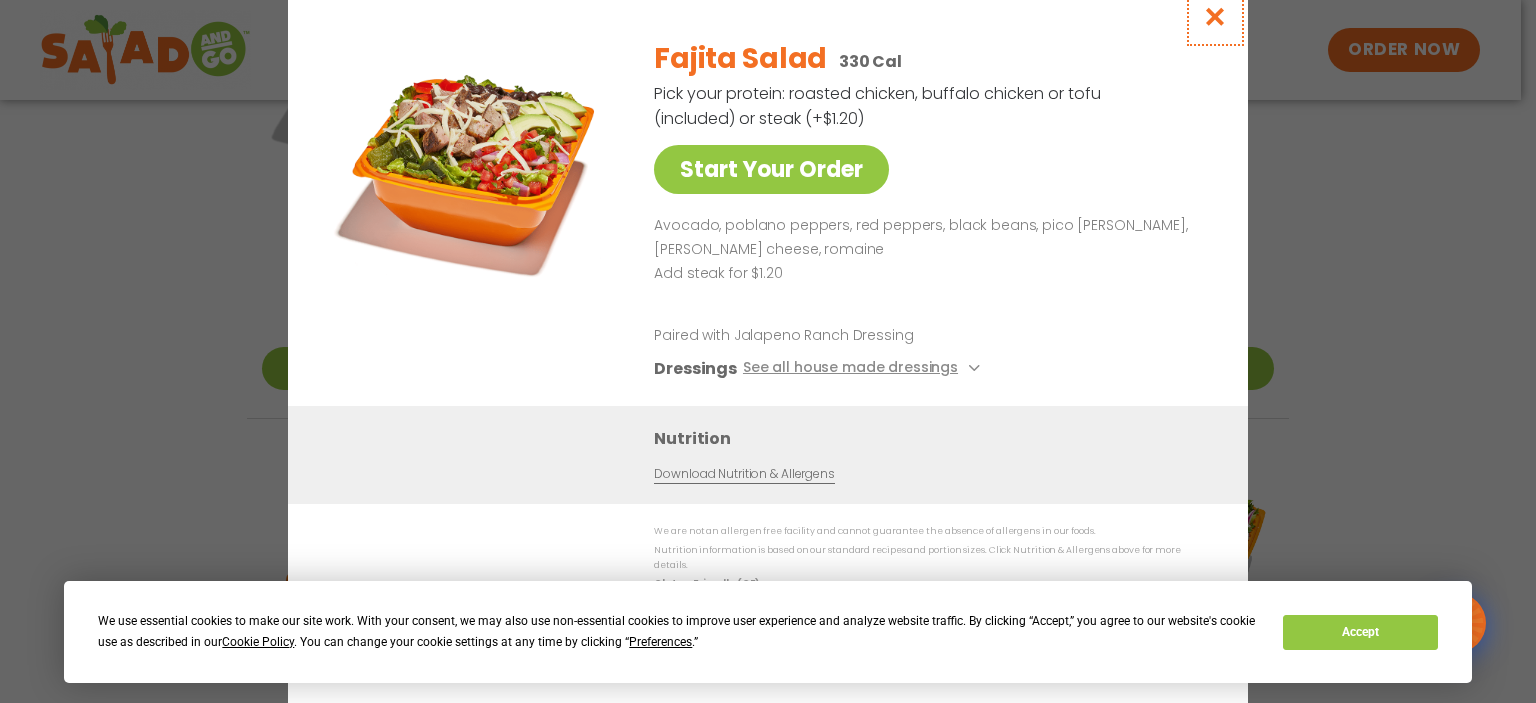 click at bounding box center (1215, 16) 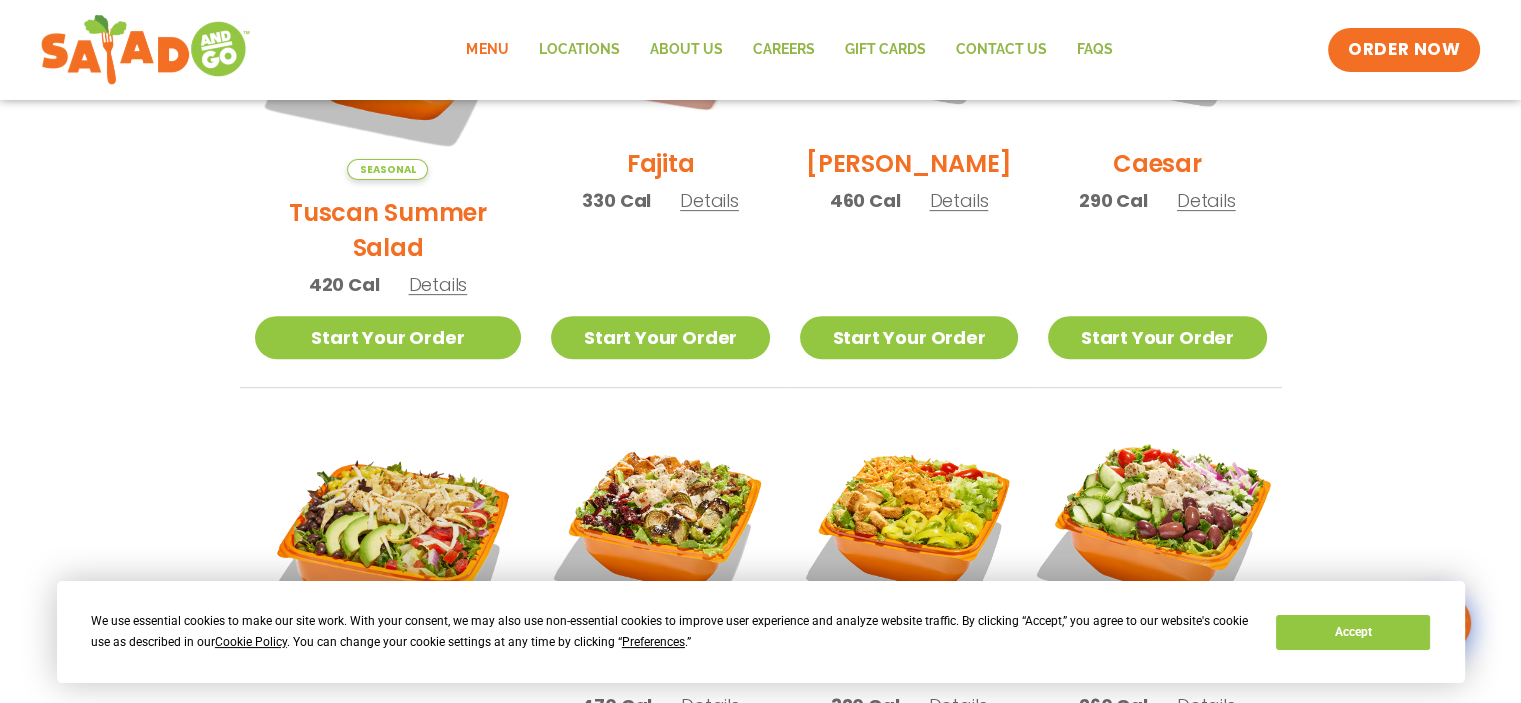 scroll, scrollTop: 620, scrollLeft: 0, axis: vertical 